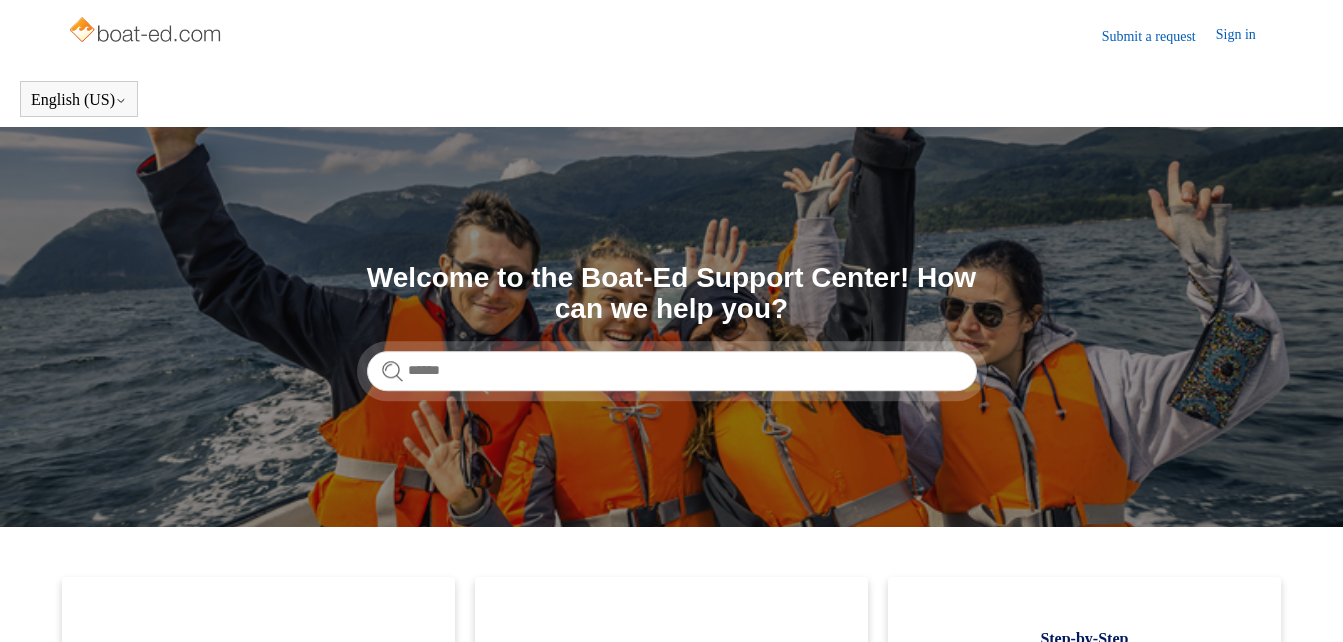 scroll, scrollTop: 0, scrollLeft: 0, axis: both 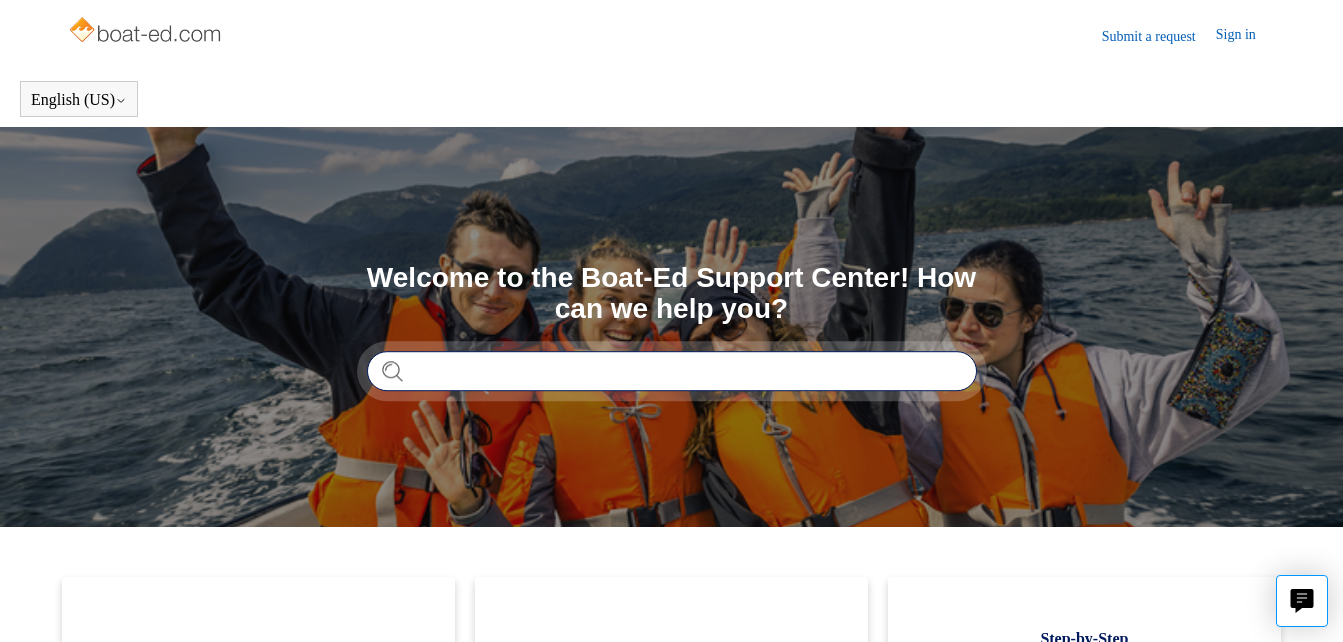 click at bounding box center (672, 371) 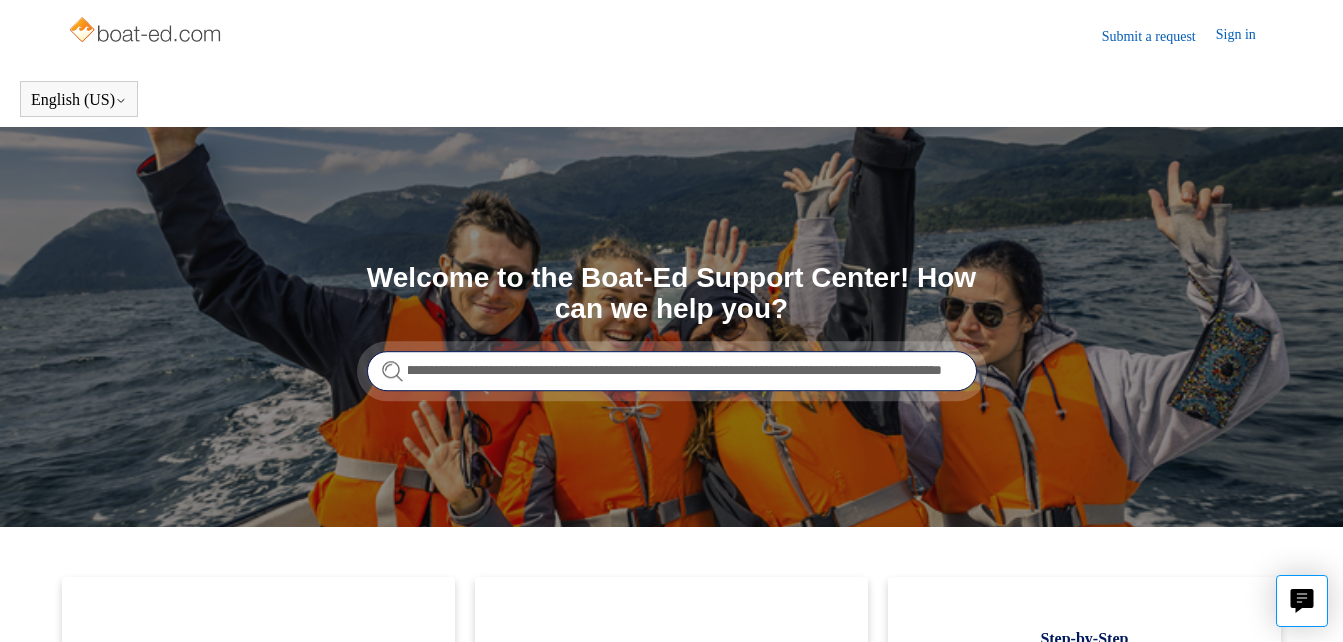 scroll, scrollTop: 0, scrollLeft: 301, axis: horizontal 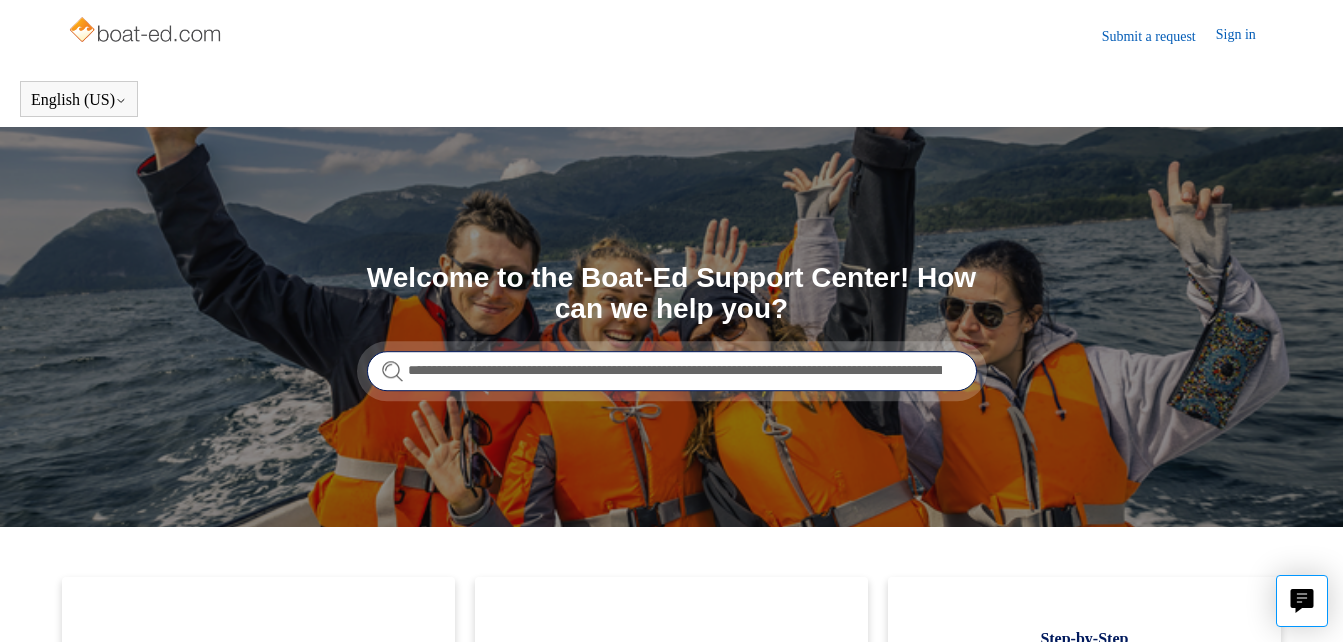 type on "**********" 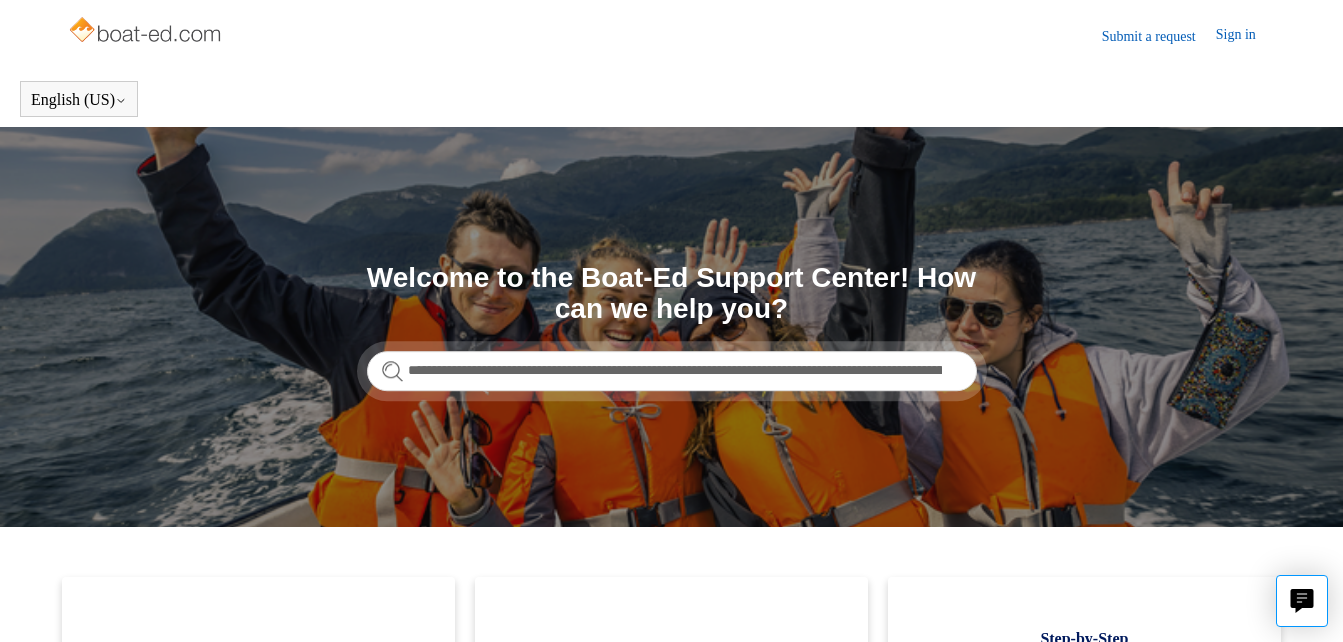 drag, startPoint x: 445, startPoint y: 371, endPoint x: 416, endPoint y: 343, distance: 40.311287 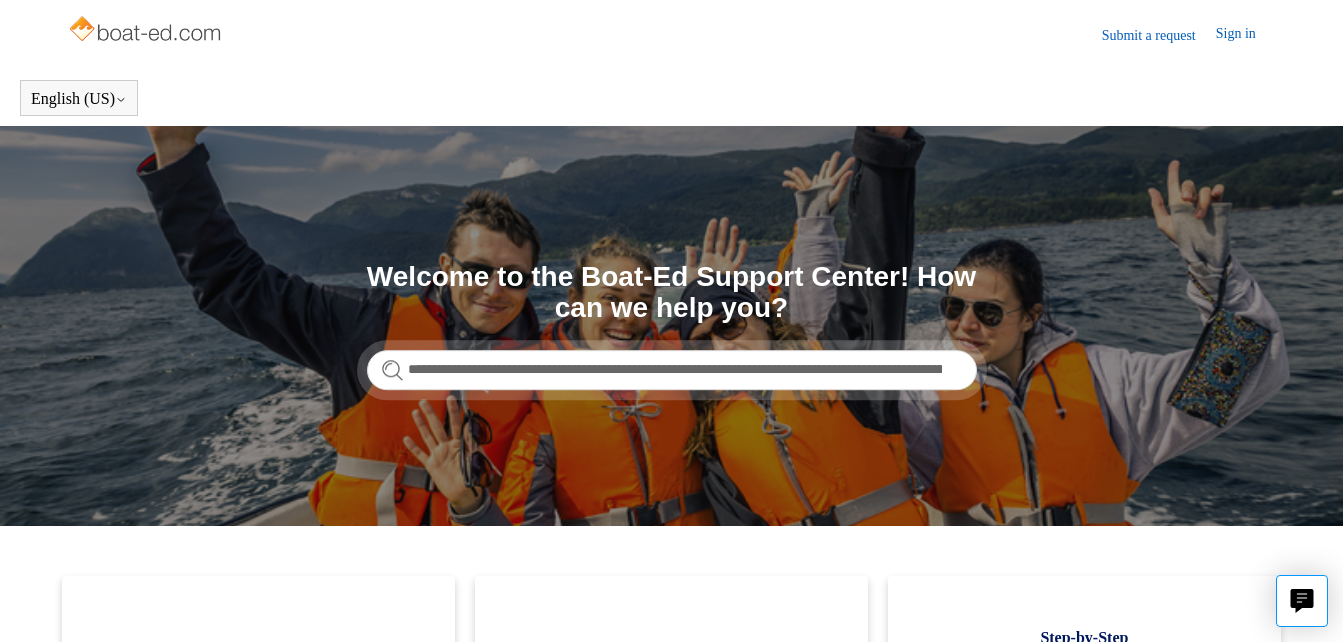 scroll, scrollTop: 0, scrollLeft: 0, axis: both 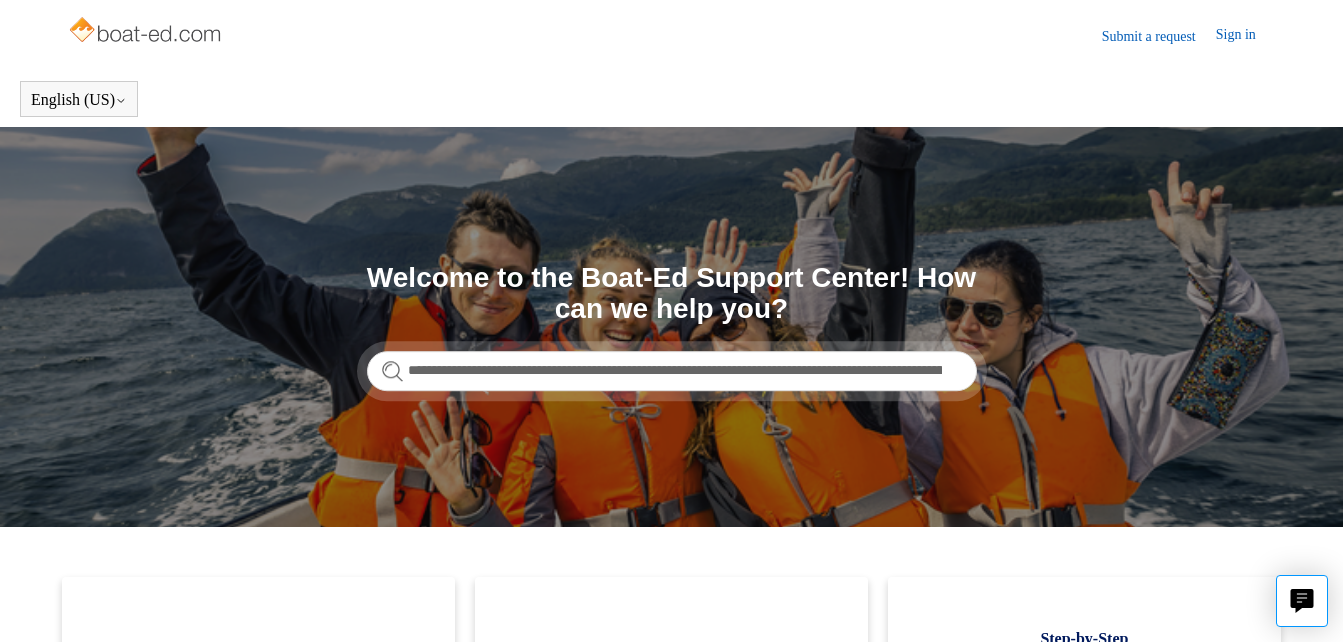 click on "**********" at bounding box center (672, 371) 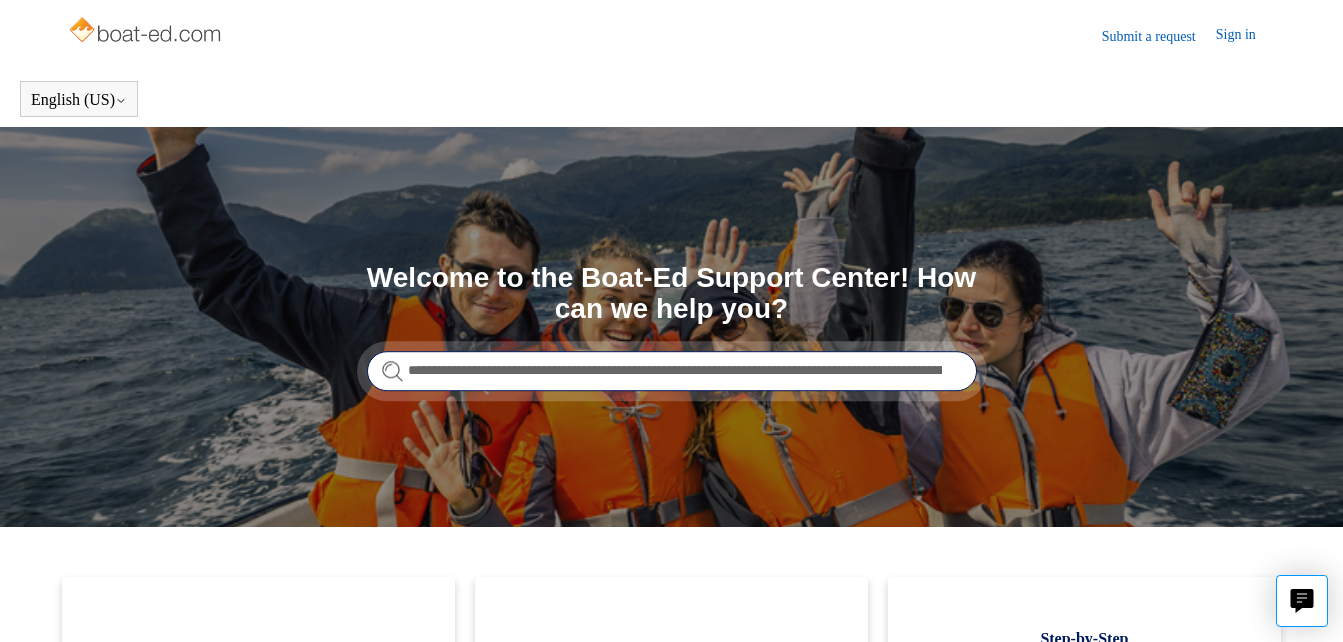 click on "**********" at bounding box center [672, 371] 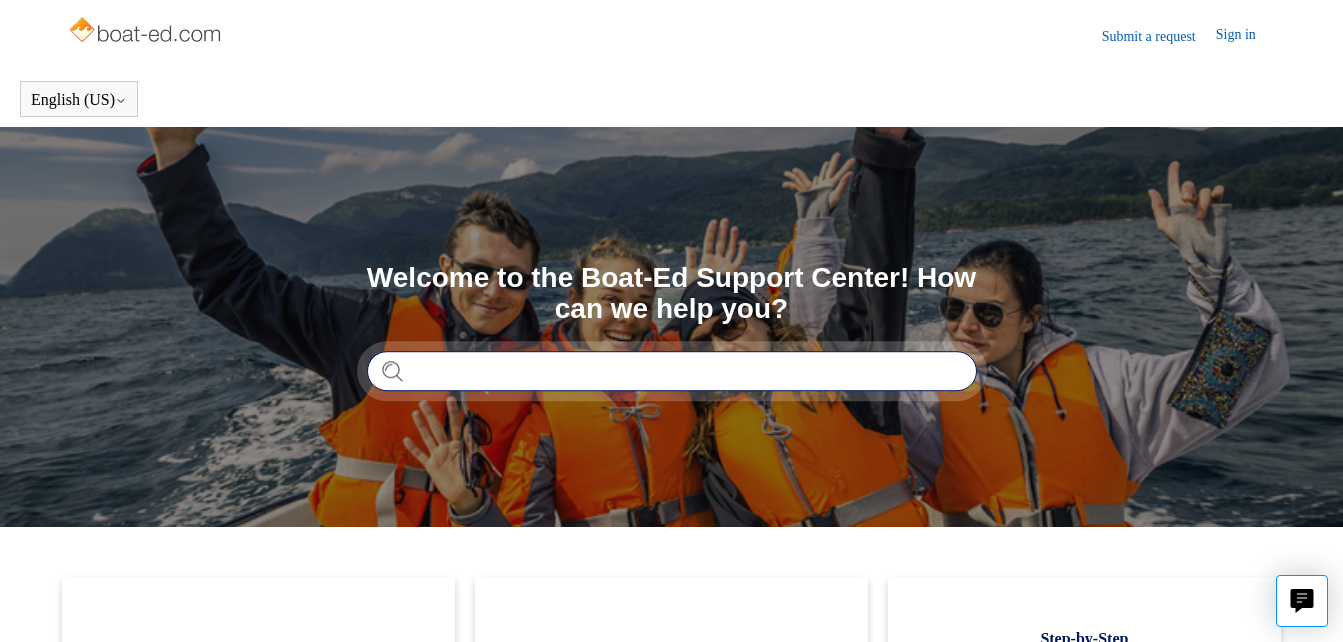 type 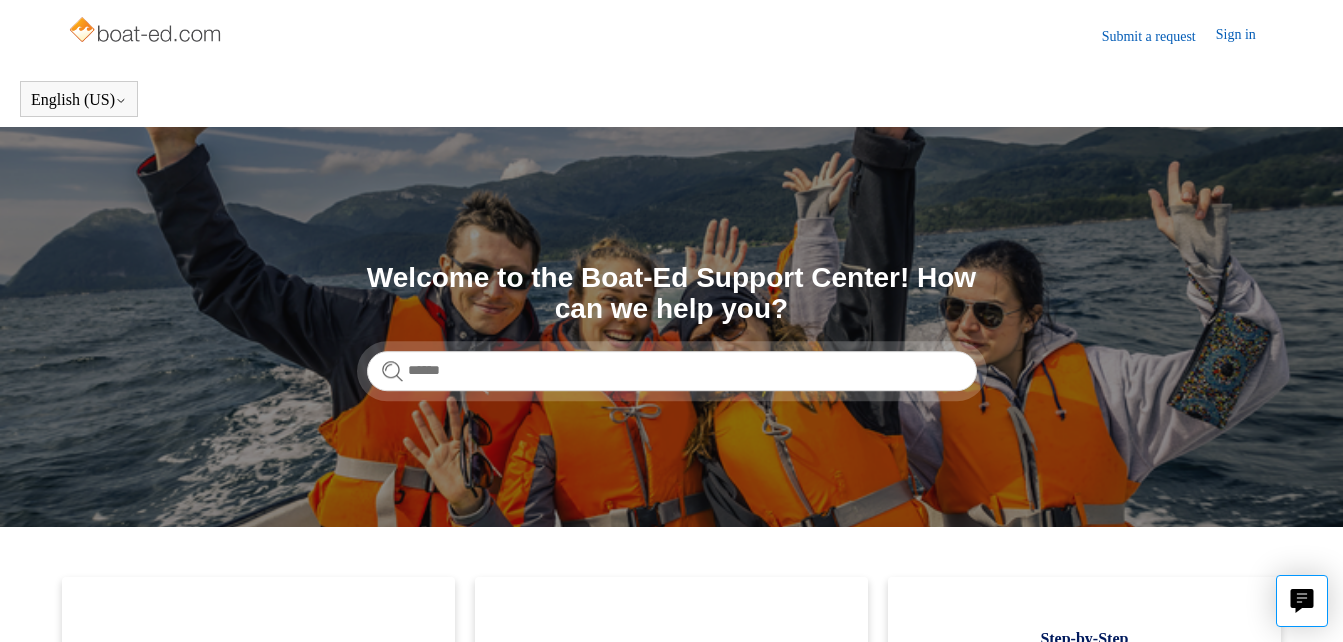 click at bounding box center (672, 371) 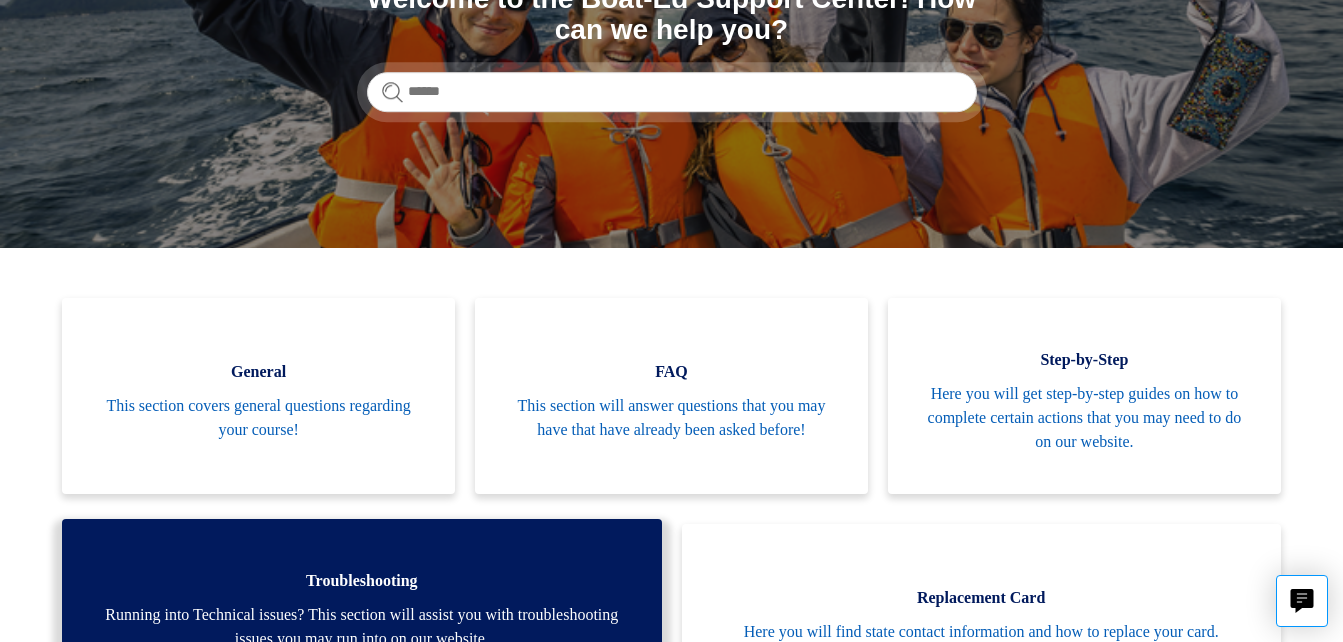 scroll, scrollTop: 261, scrollLeft: 0, axis: vertical 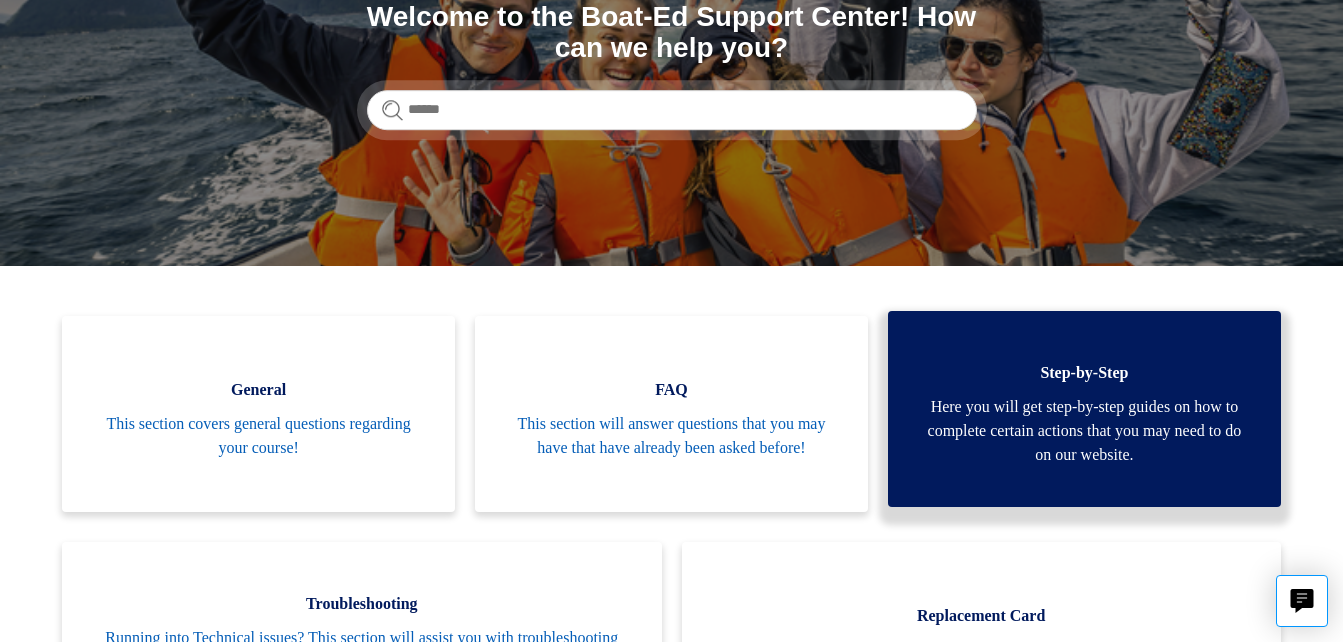 click on "Here you will get step-by-step guides on how to complete certain actions that you may need to do on our website." at bounding box center (1084, 431) 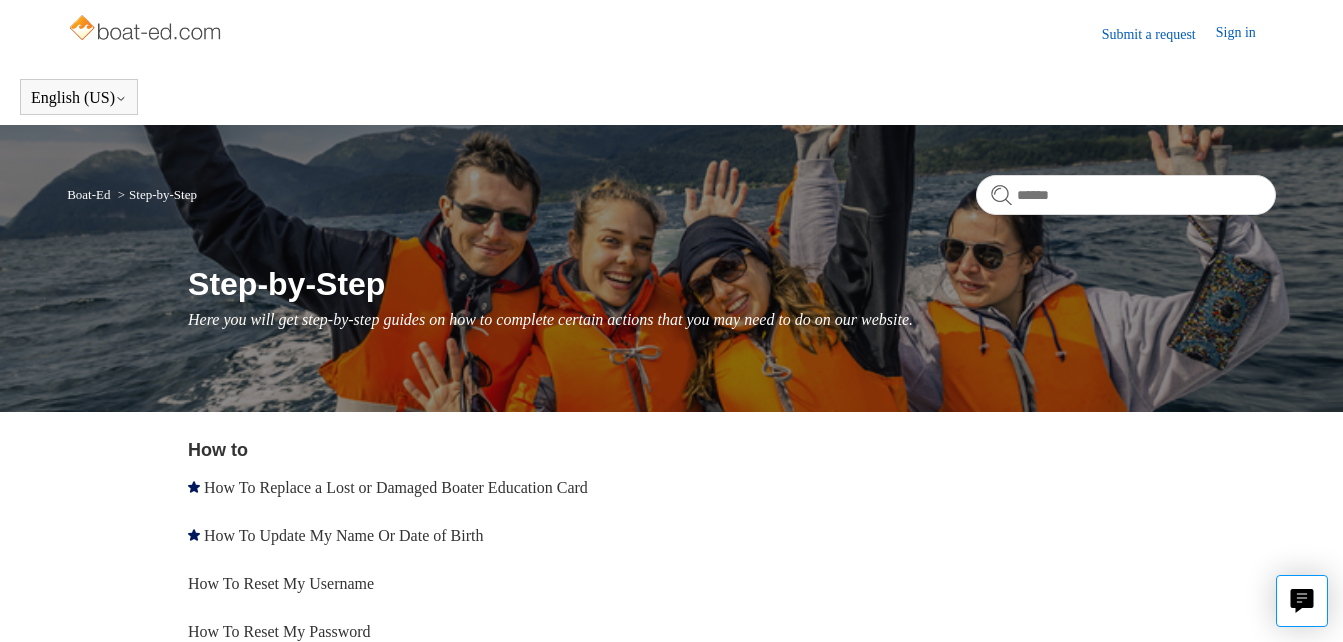 scroll, scrollTop: 0, scrollLeft: 0, axis: both 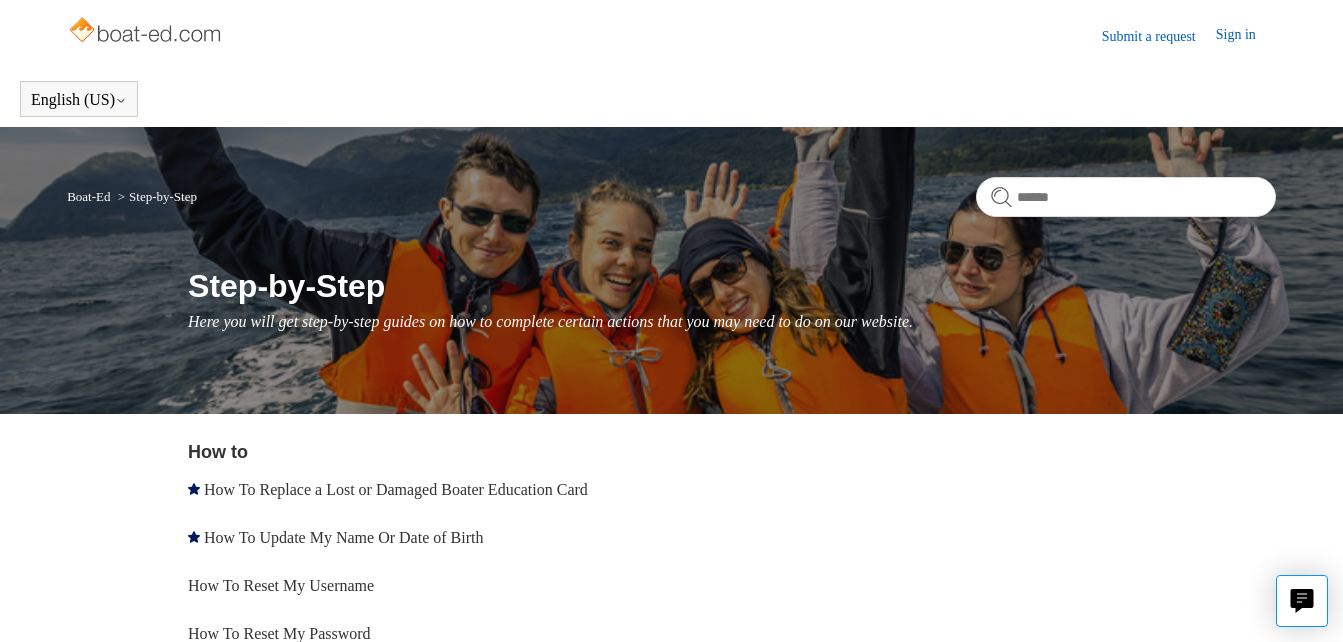 click on "Boat-Ed" at bounding box center (88, 196) 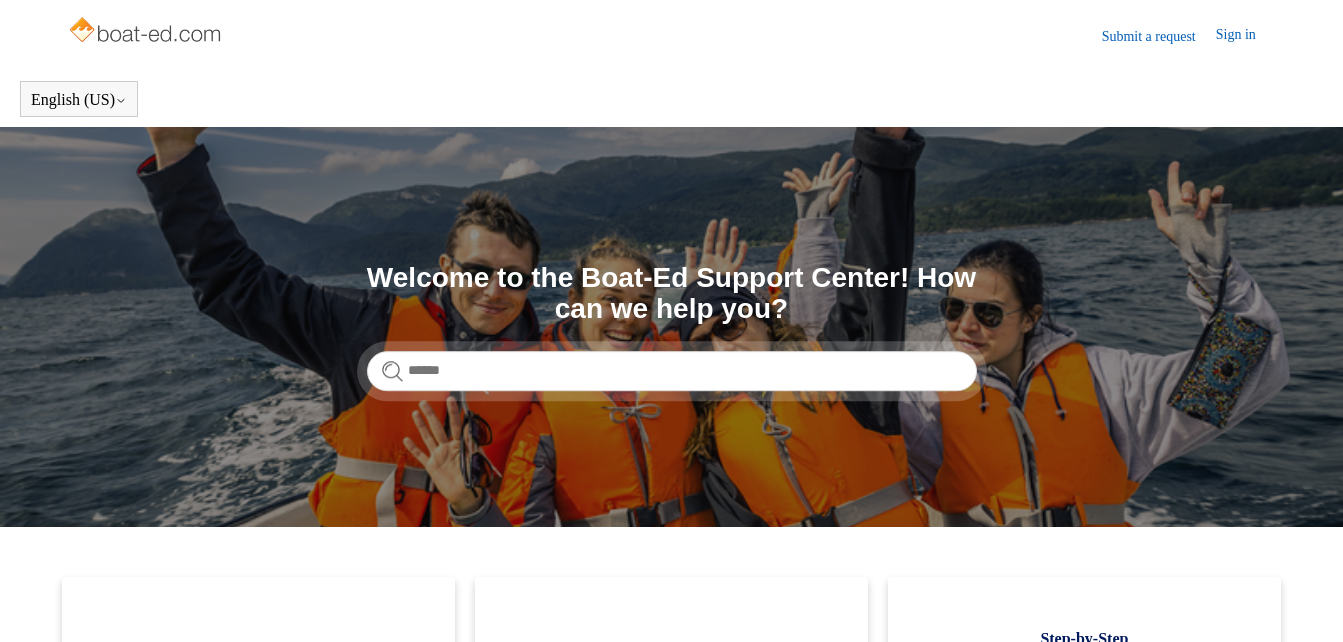 scroll, scrollTop: 0, scrollLeft: 0, axis: both 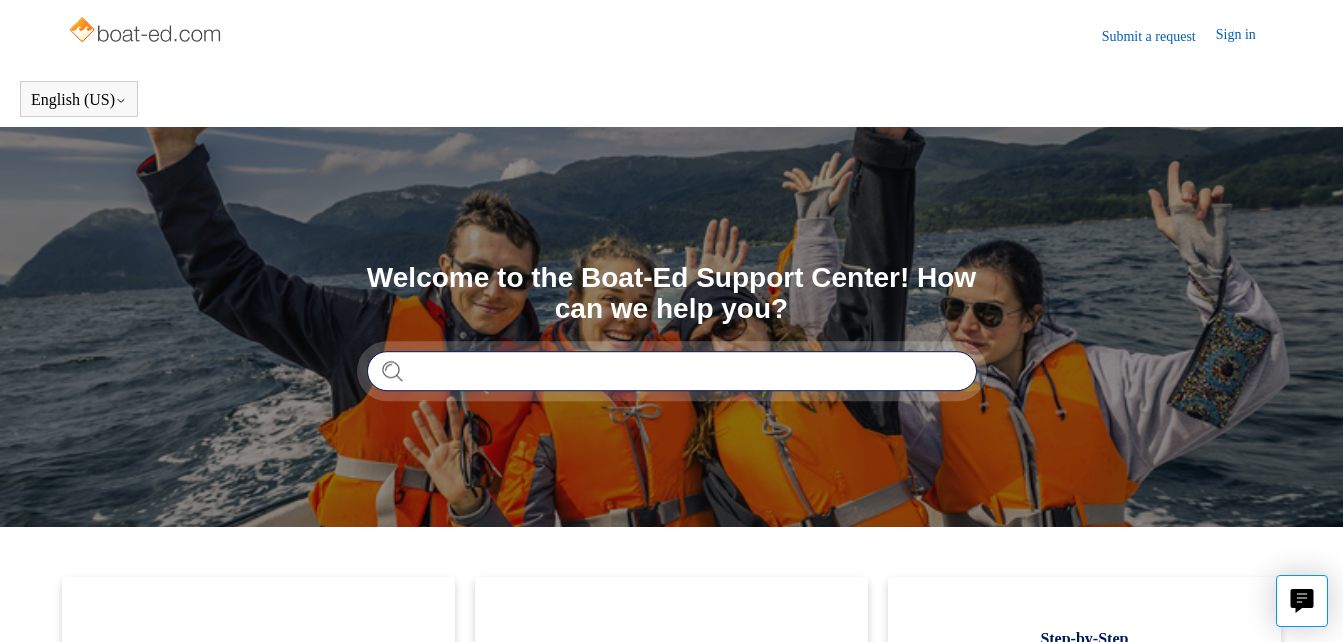 click at bounding box center [672, 371] 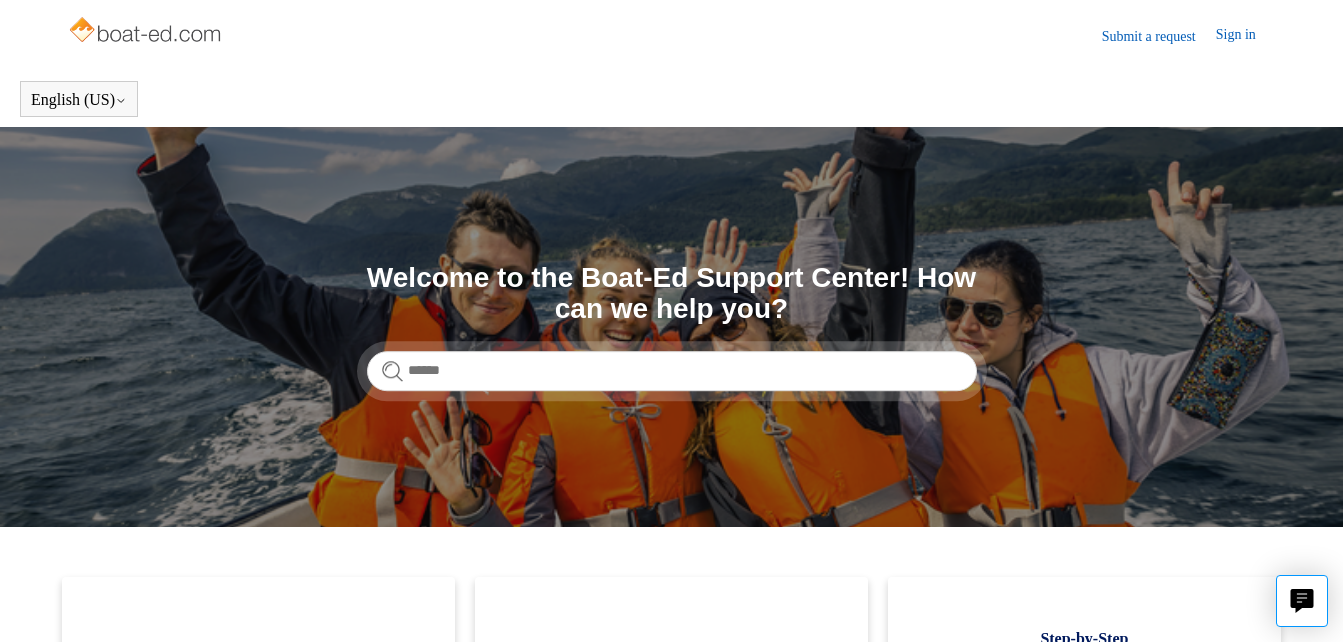 drag, startPoint x: 438, startPoint y: 376, endPoint x: 402, endPoint y: 375, distance: 36.013885 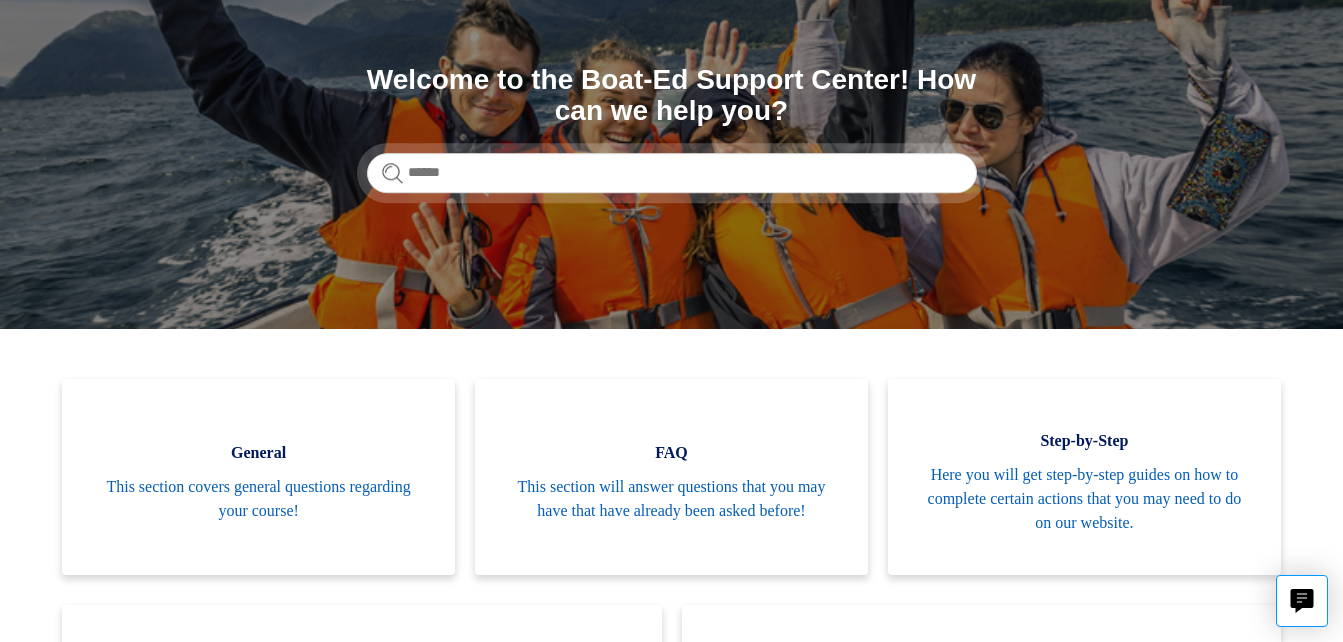 scroll, scrollTop: 200, scrollLeft: 0, axis: vertical 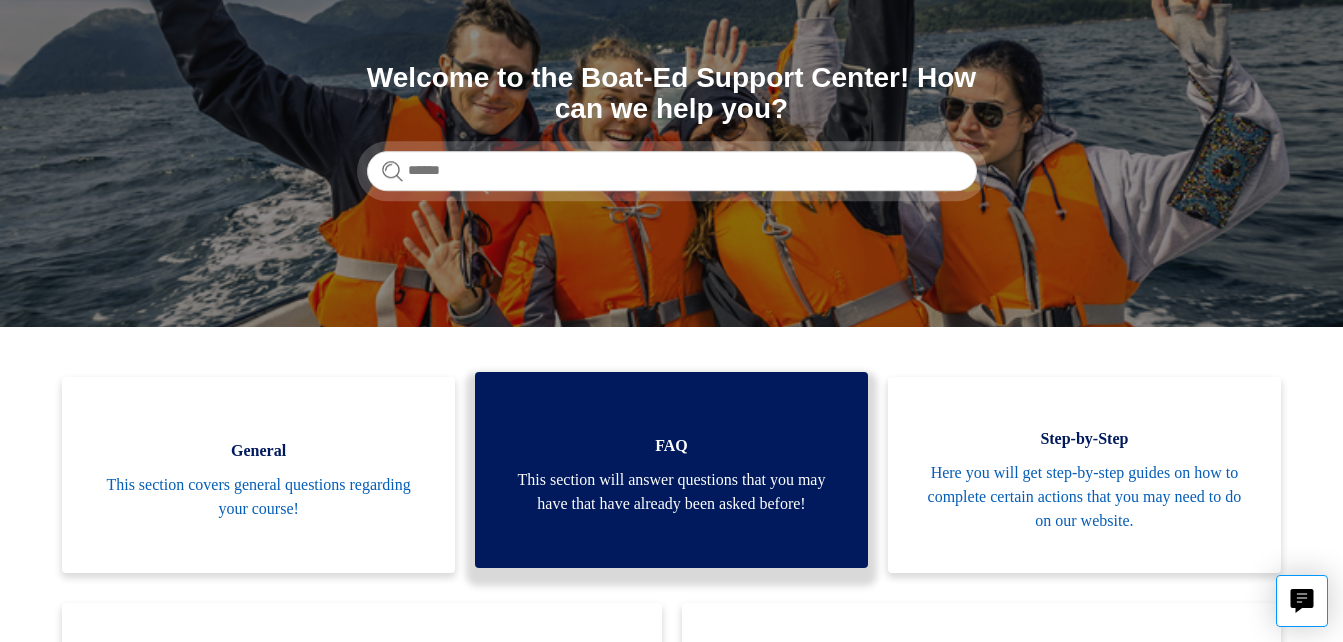 click on "This section will answer questions that you may have that have already been asked before!" at bounding box center [671, 492] 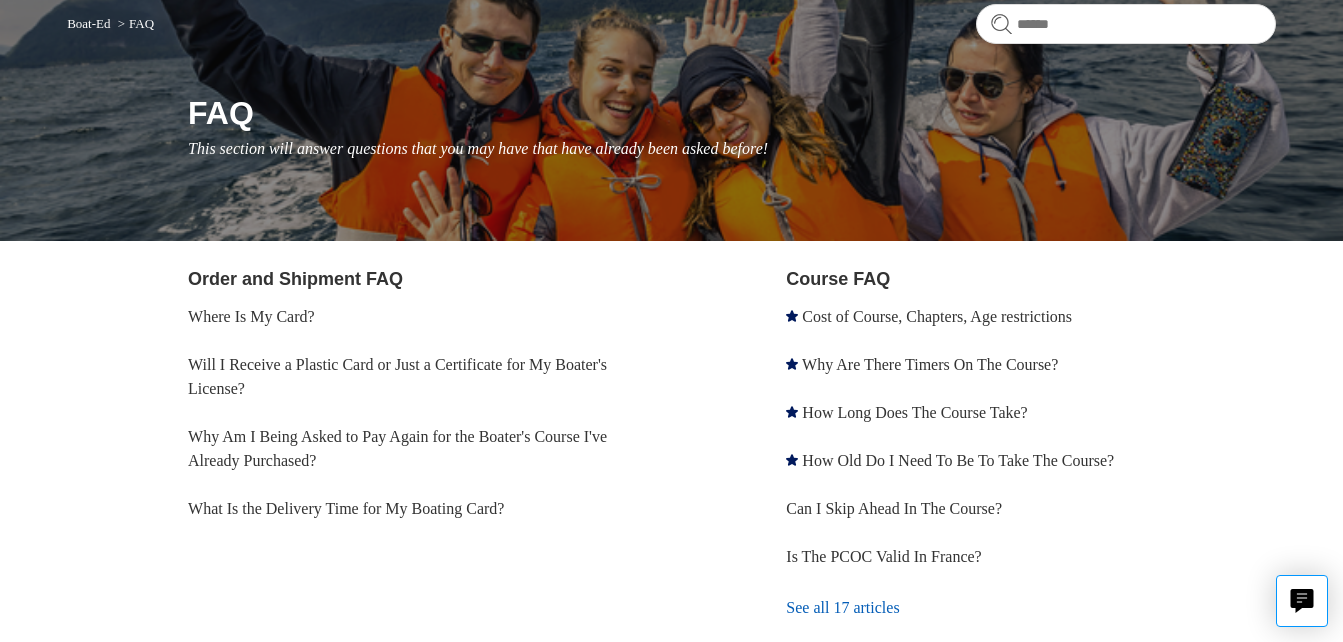 scroll, scrollTop: 200, scrollLeft: 0, axis: vertical 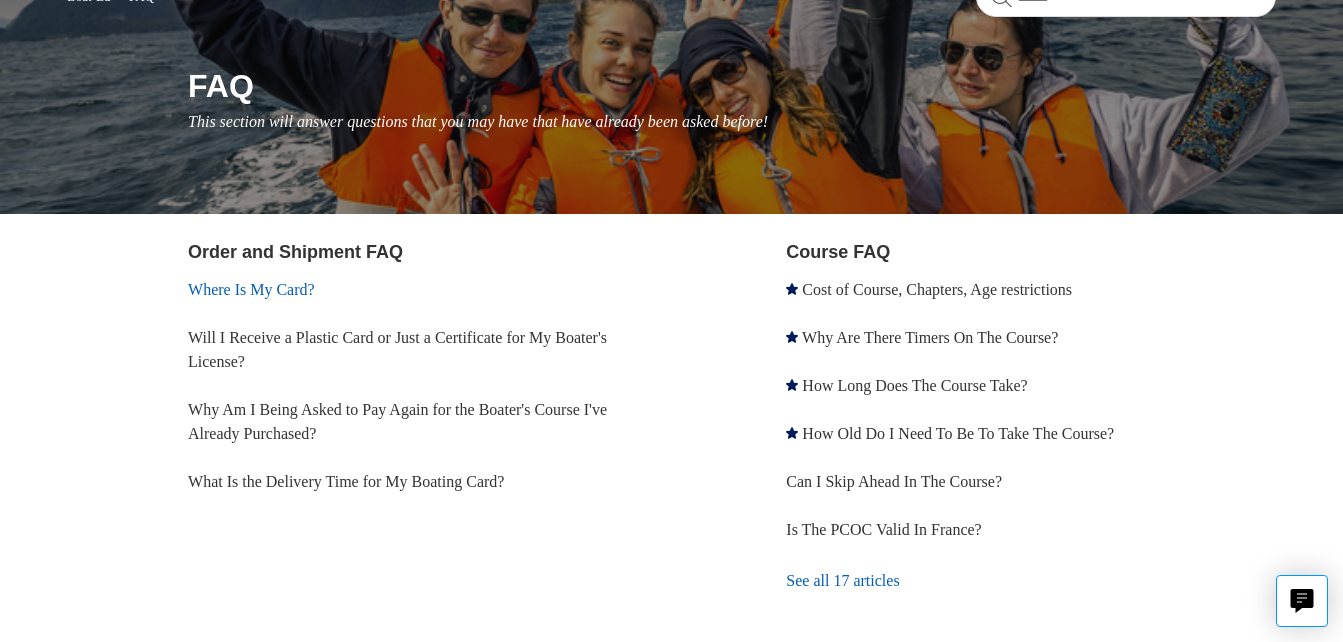 click on "Where Is My Card?" at bounding box center [251, 289] 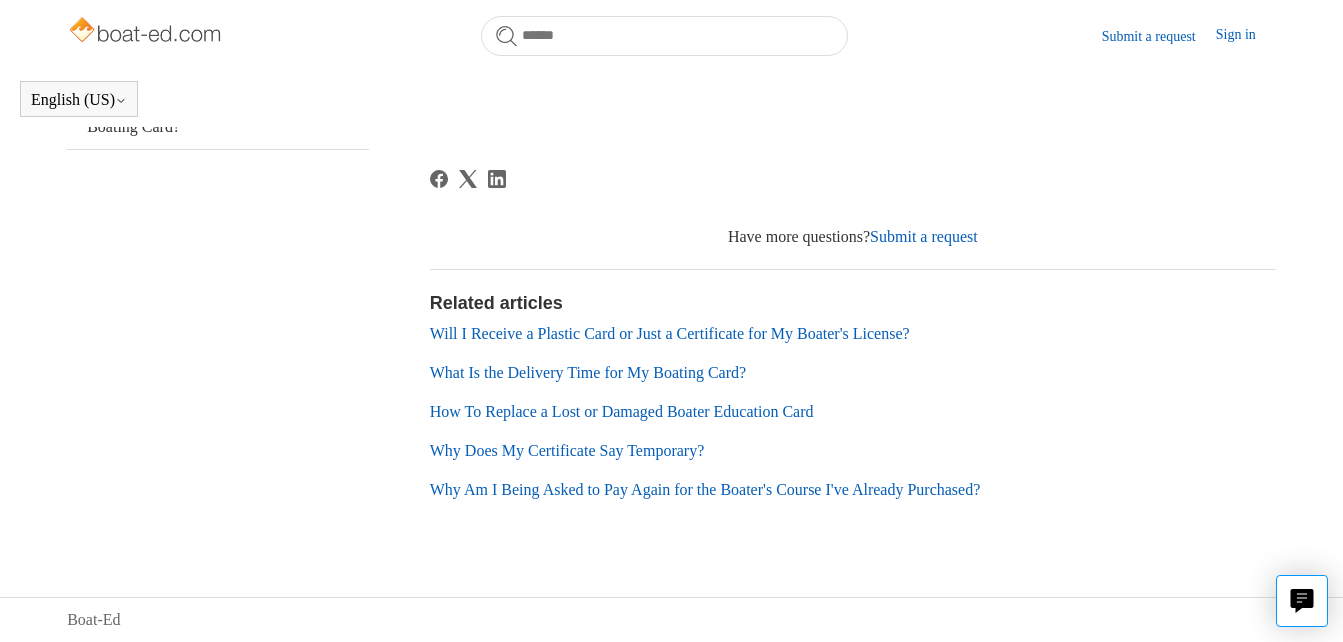 scroll, scrollTop: 542, scrollLeft: 0, axis: vertical 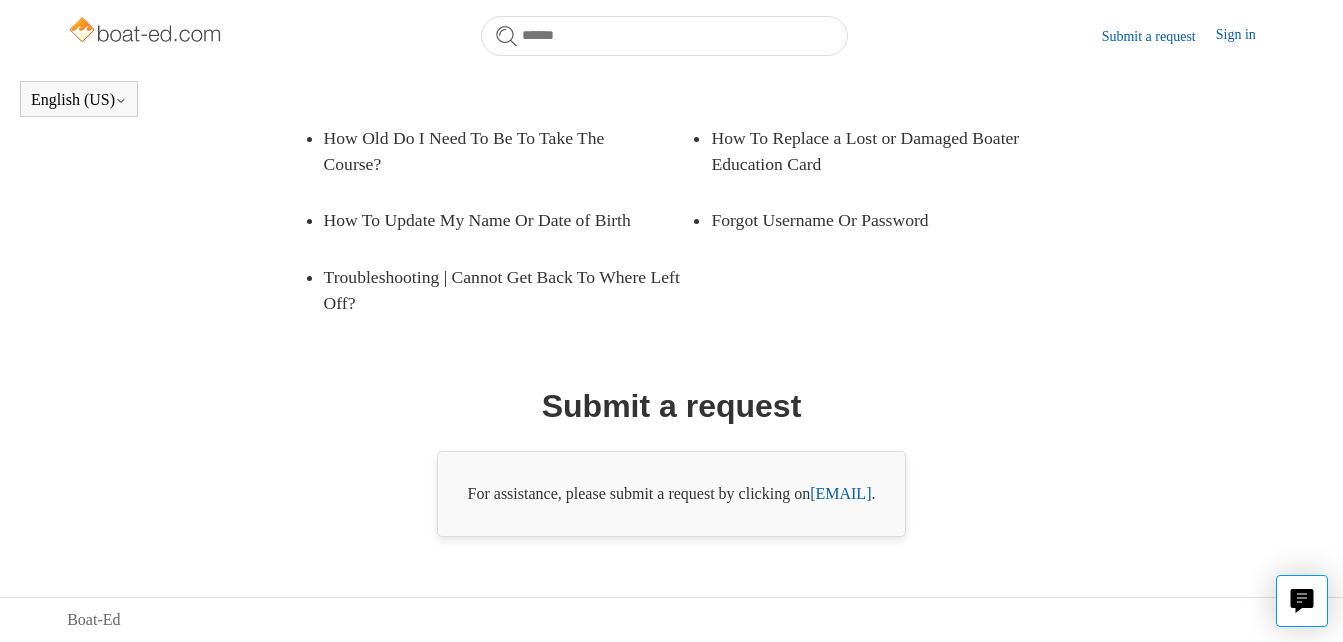 click on "[EMAIL]" at bounding box center (840, 493) 